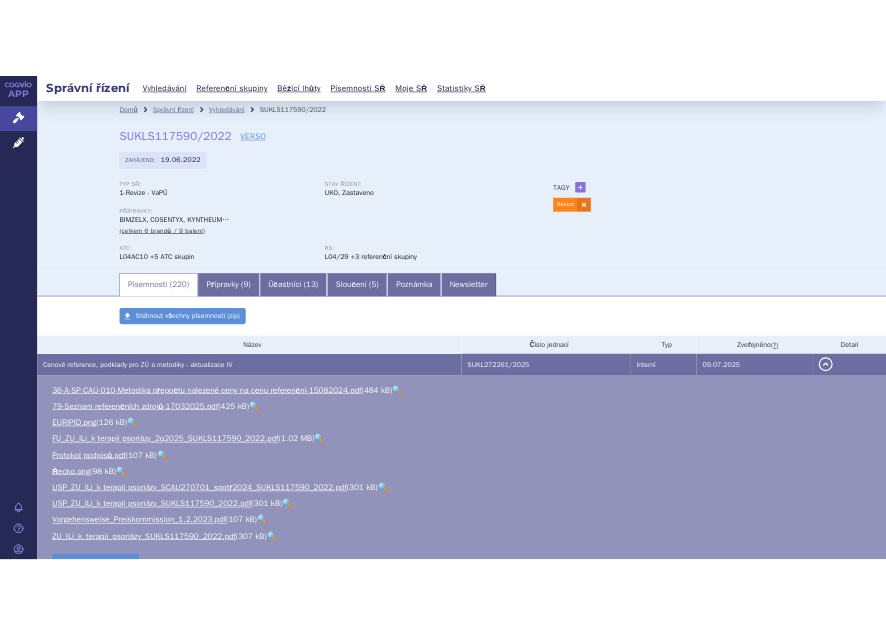 scroll, scrollTop: 0, scrollLeft: 0, axis: both 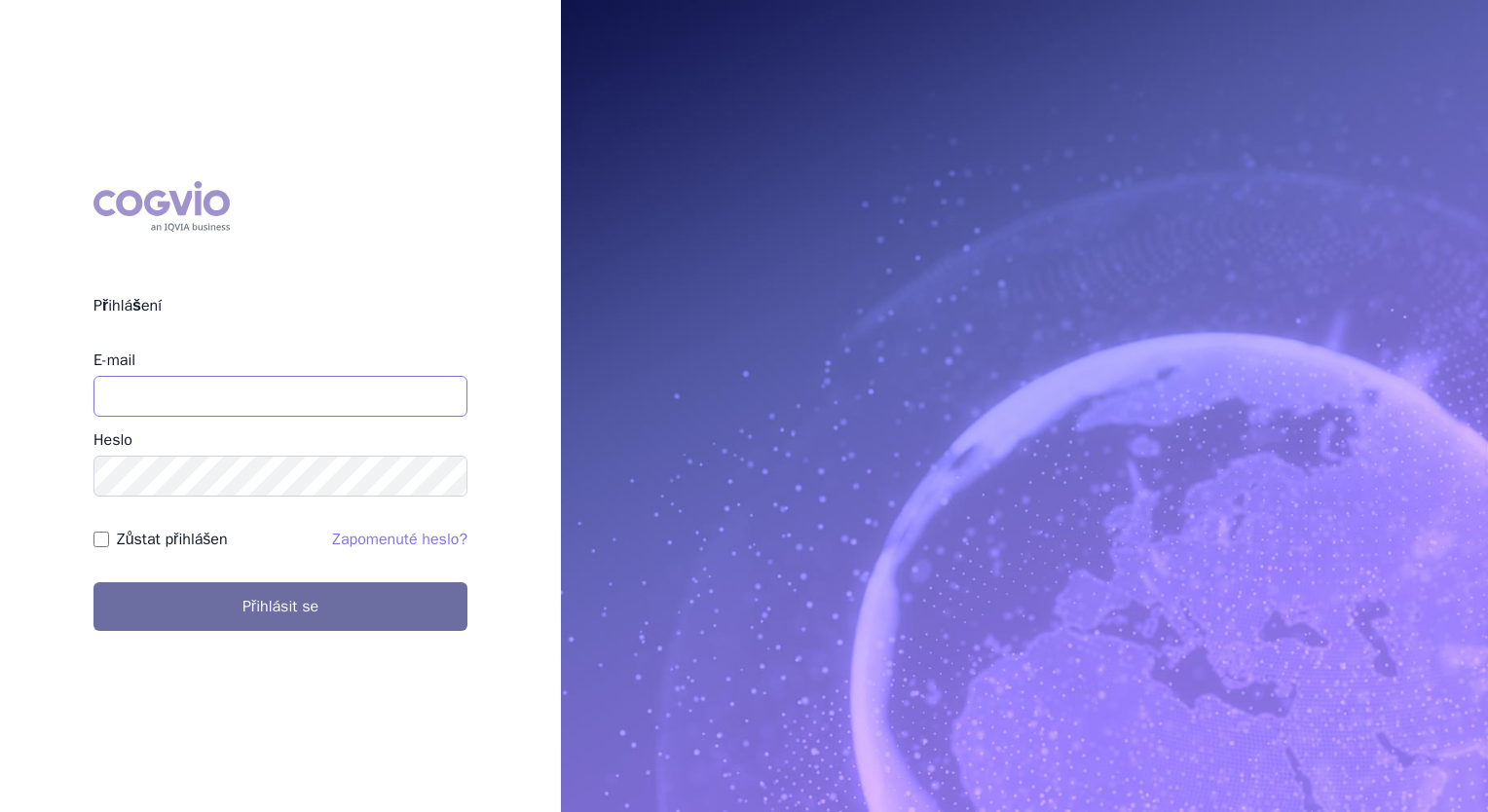 click on "E-mail" at bounding box center (280, 396) 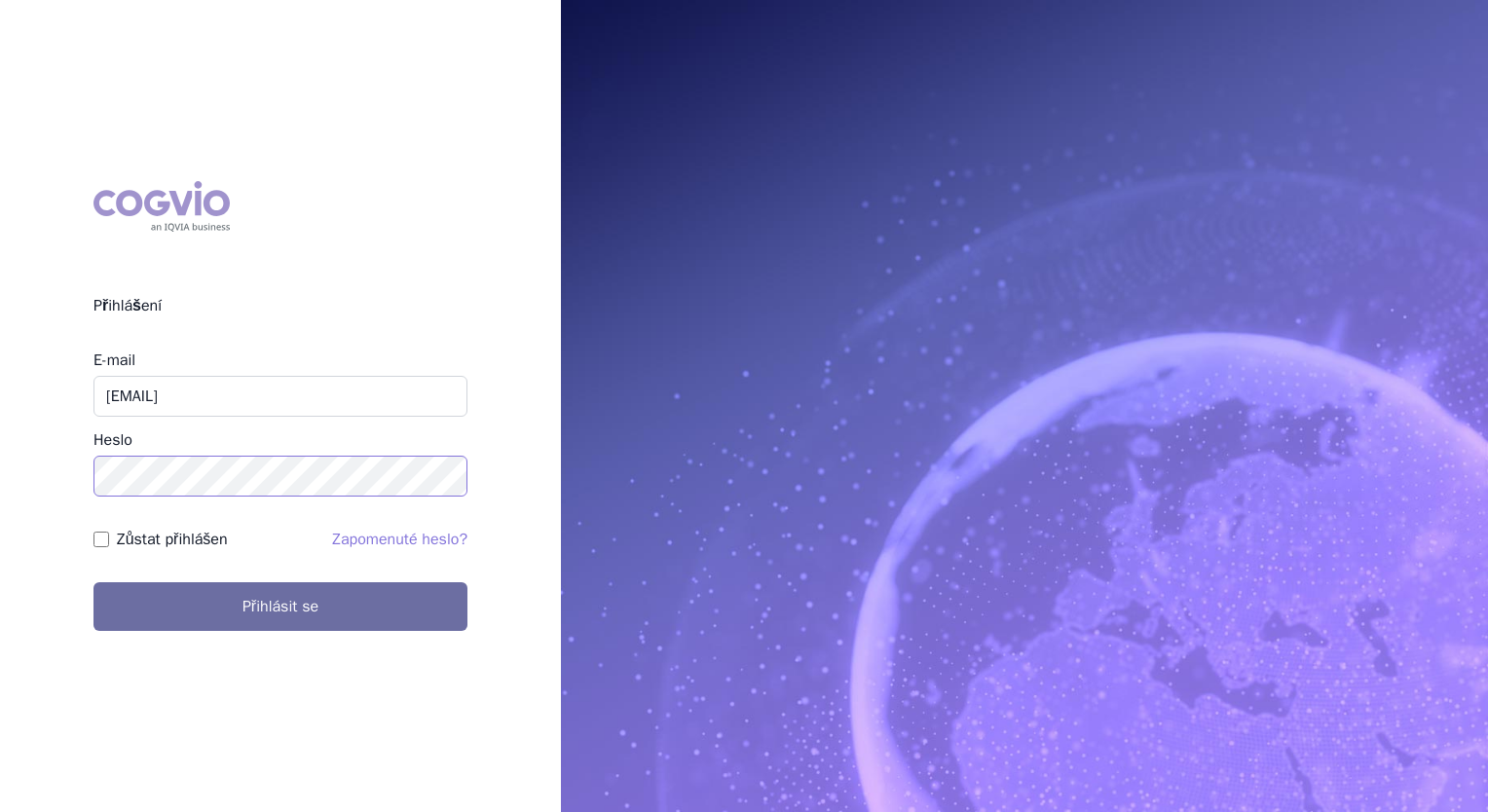 click on "Přihlásit se" at bounding box center (280, 607) 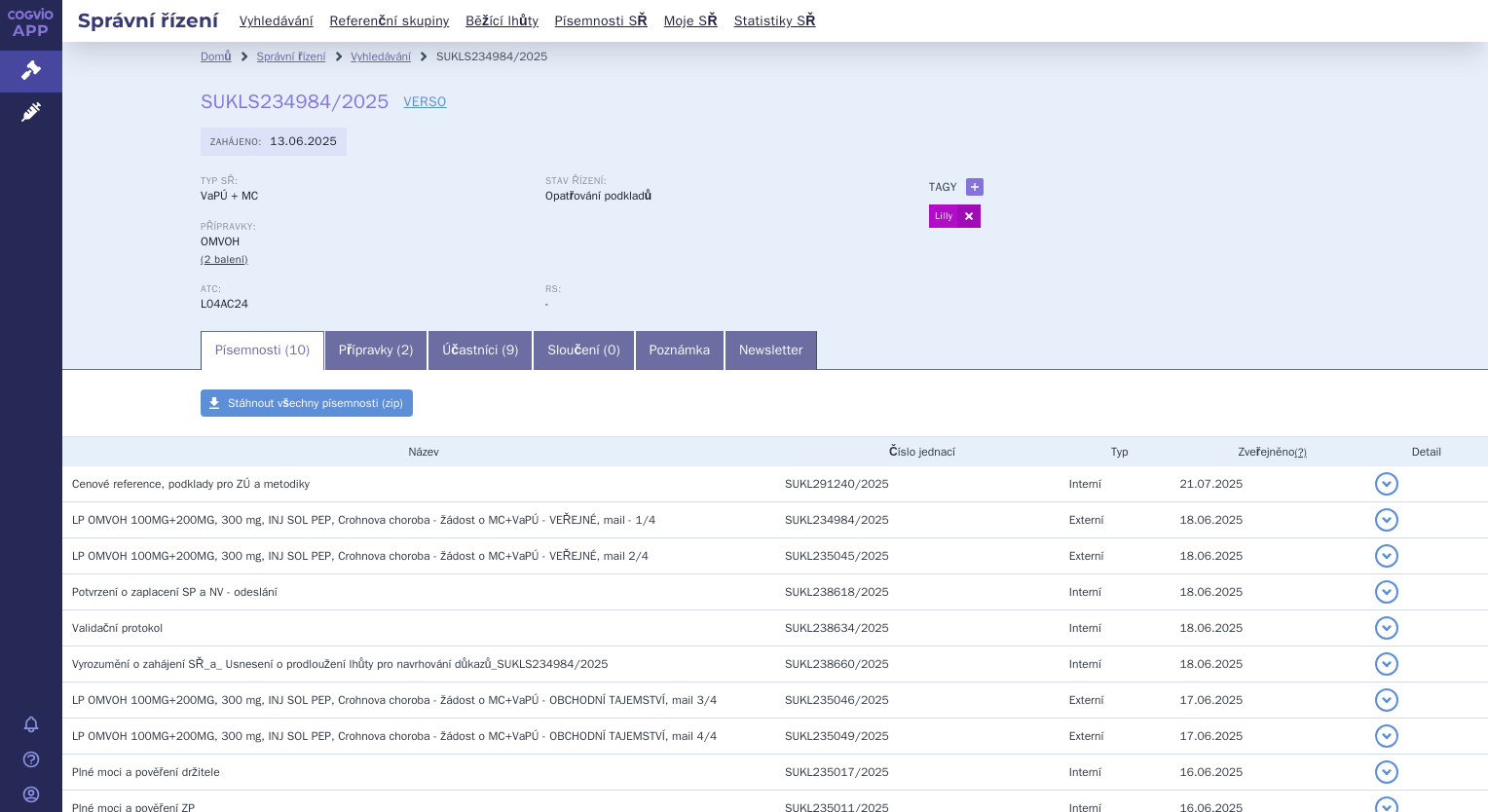 scroll, scrollTop: 0, scrollLeft: 0, axis: both 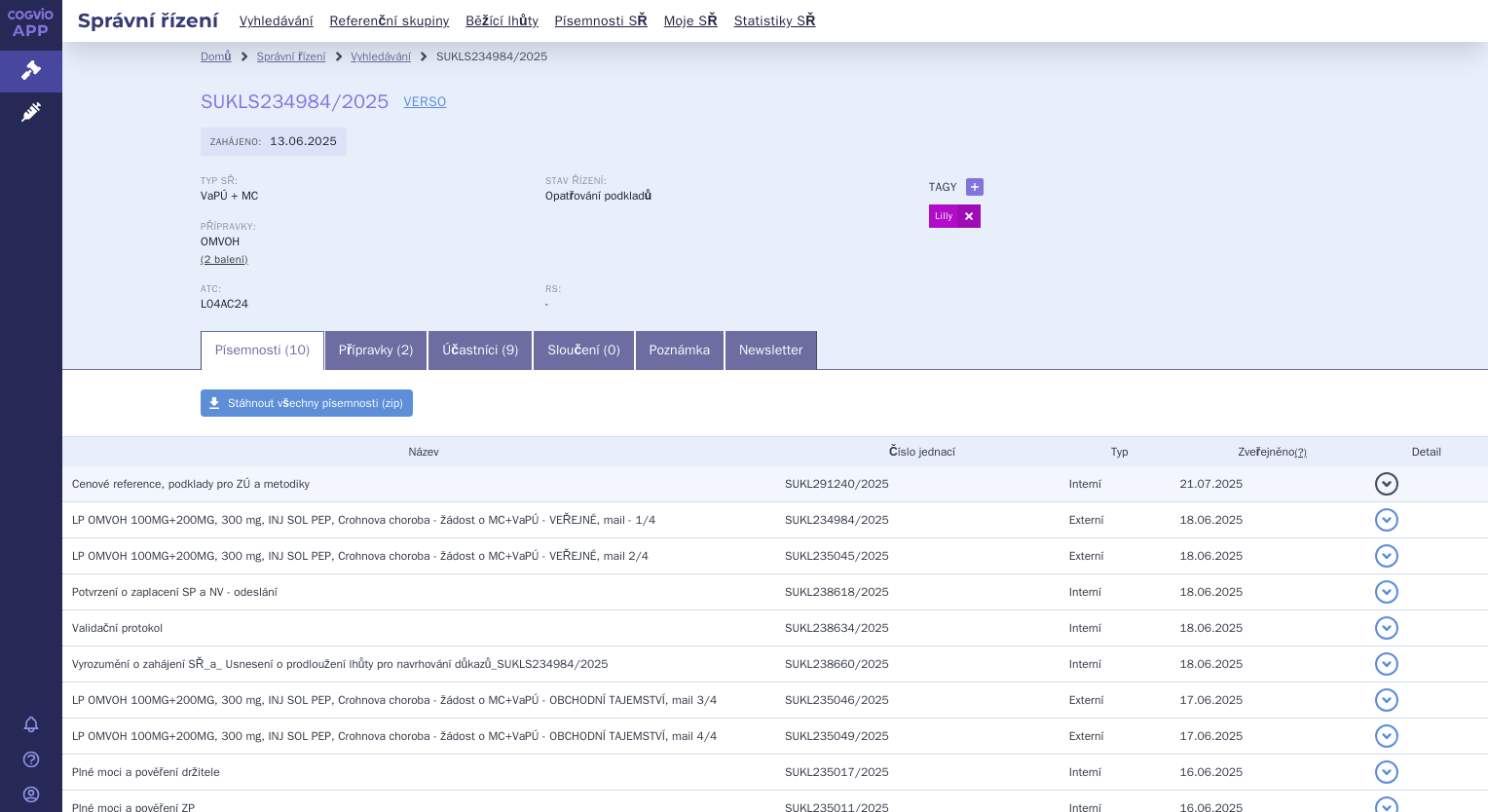 click on "Cenové reference, podklady pro ZÚ a metodiky" at bounding box center (424, 484) 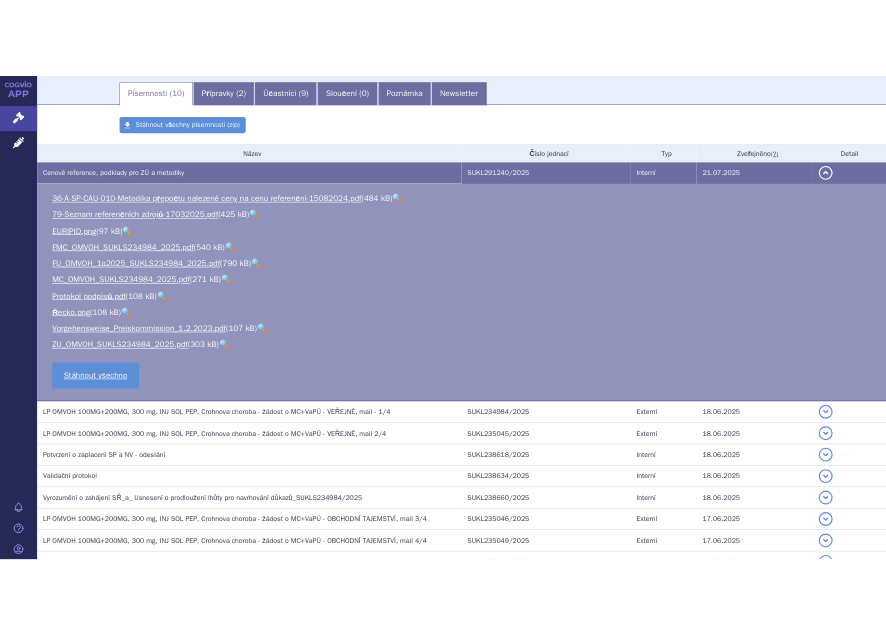 scroll, scrollTop: 509, scrollLeft: 0, axis: vertical 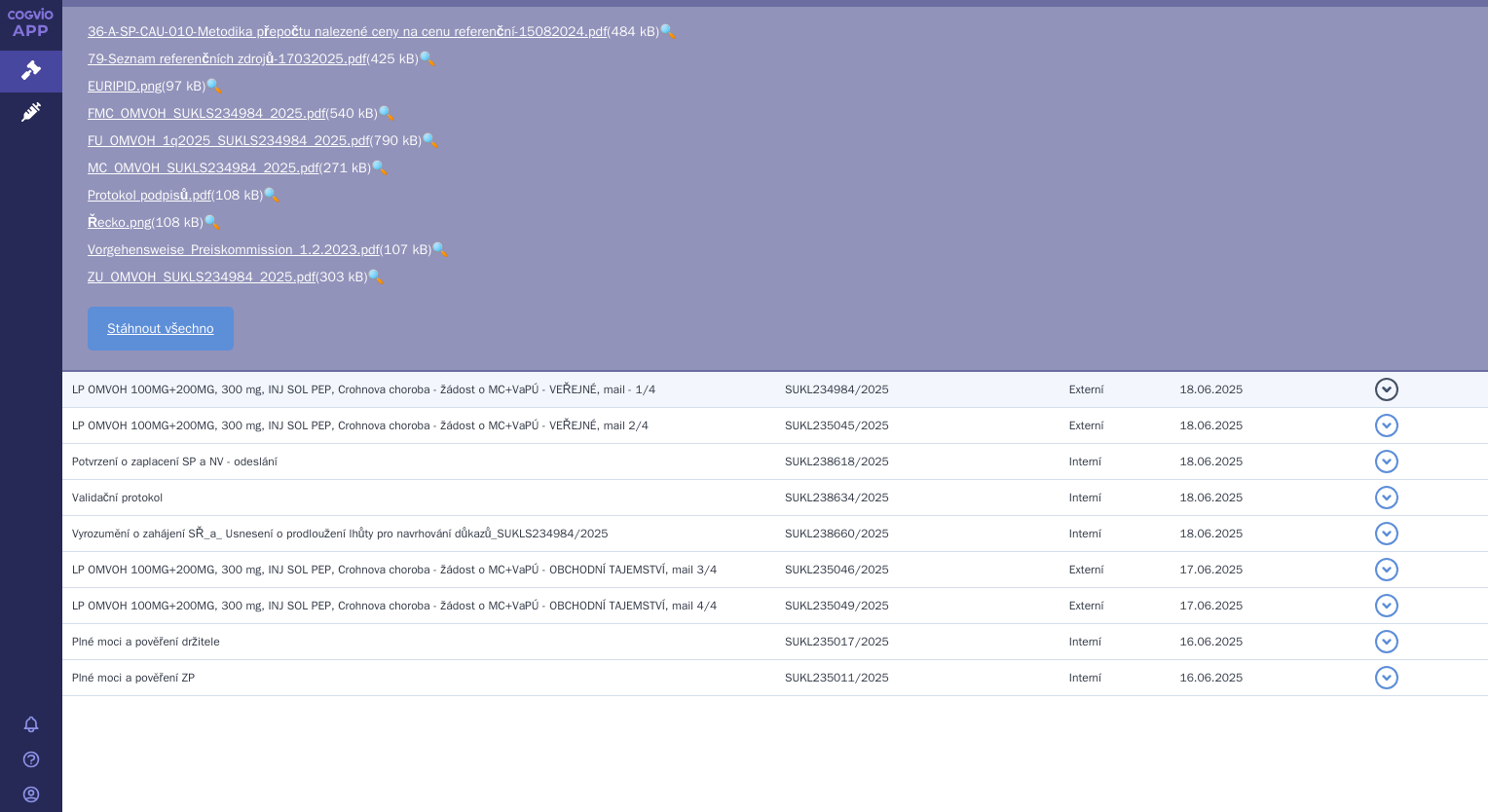 click on "LP OMVOH 100MG+200MG, 300 mg, INJ SOL PEP, Crohnova choroba - žádost o MC+VaPÚ - VEŘEJNÉ, mail - 1/4" at bounding box center [363, 389] 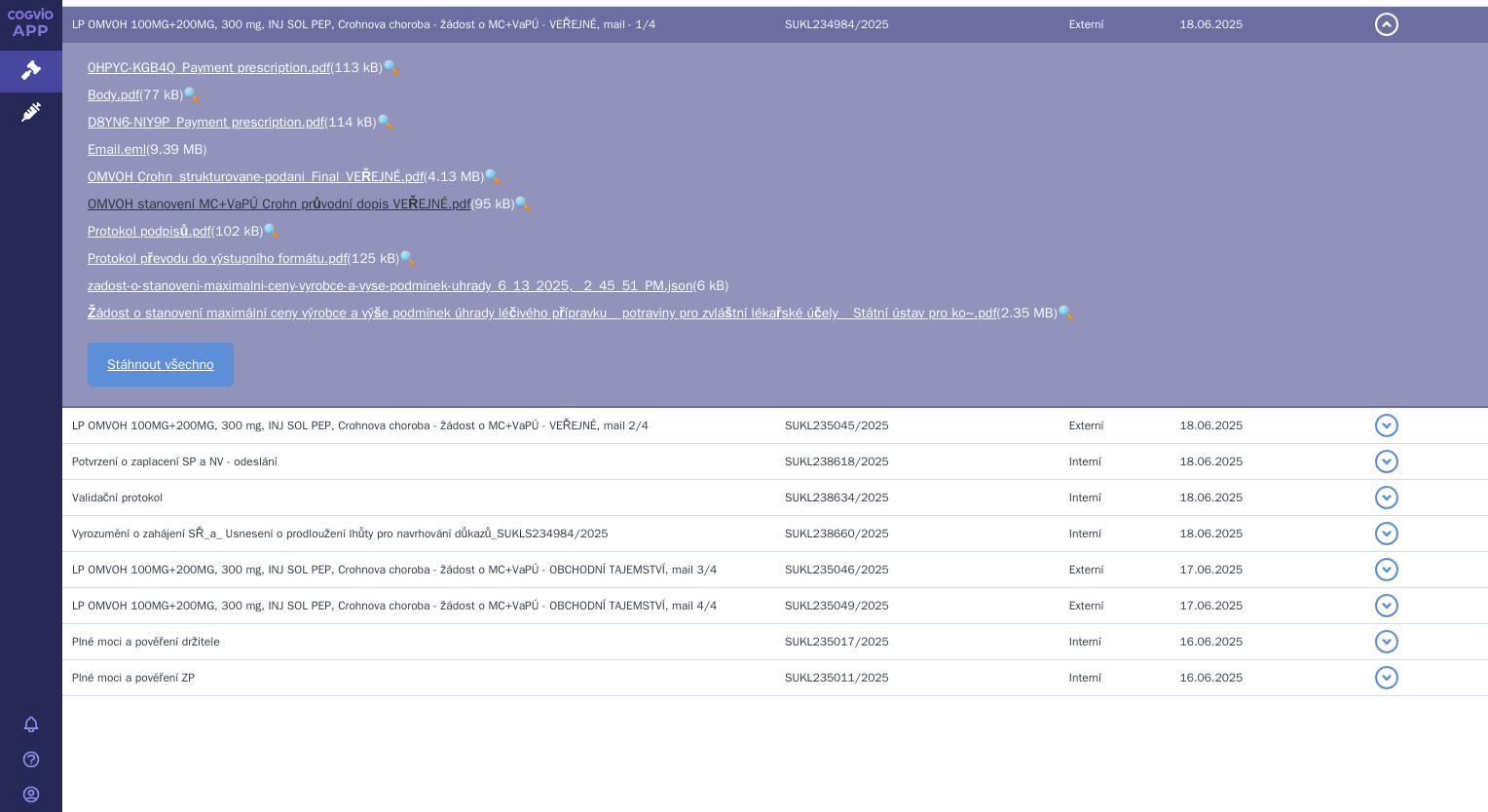 click on "OMVOH stanovení MC+VaPÚ Crohn průvodní dopis VEŘEJNÉ.pdf" at bounding box center (279, 203) 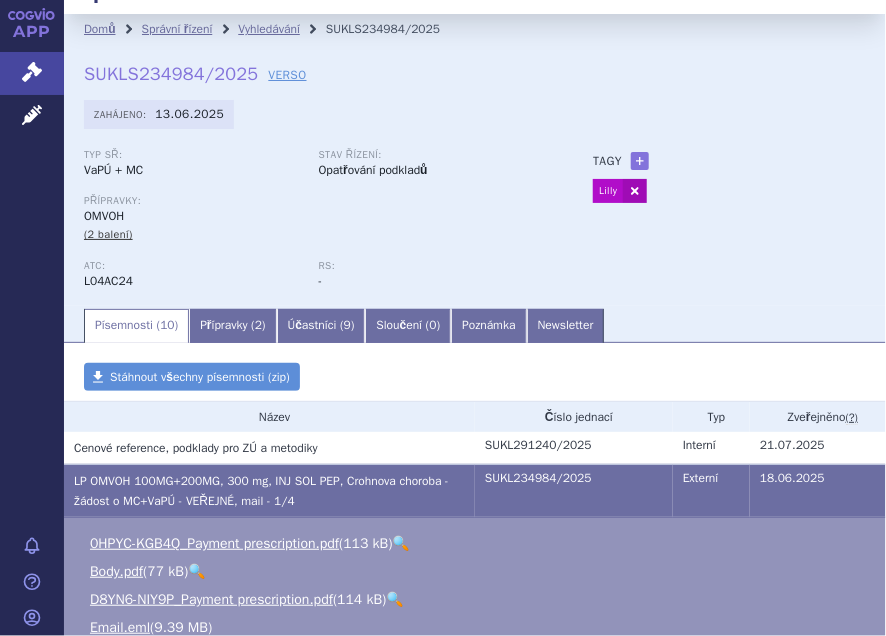 scroll, scrollTop: 0, scrollLeft: 0, axis: both 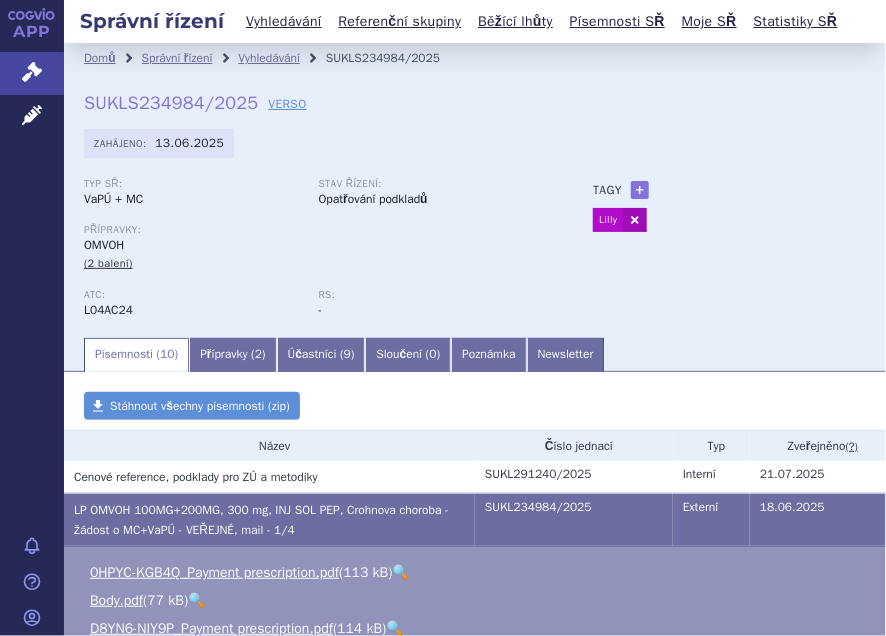 click on "Domů
Správní řízení
Vyhledávání
SUKLS234984/2025
SUKLS234984/2025
VERSO
Zahájeno:
13.06.2025
Typ SŘ:
VaPÚ + MC
Stav řízení: OMVOH RS:" at bounding box center (475, 682) 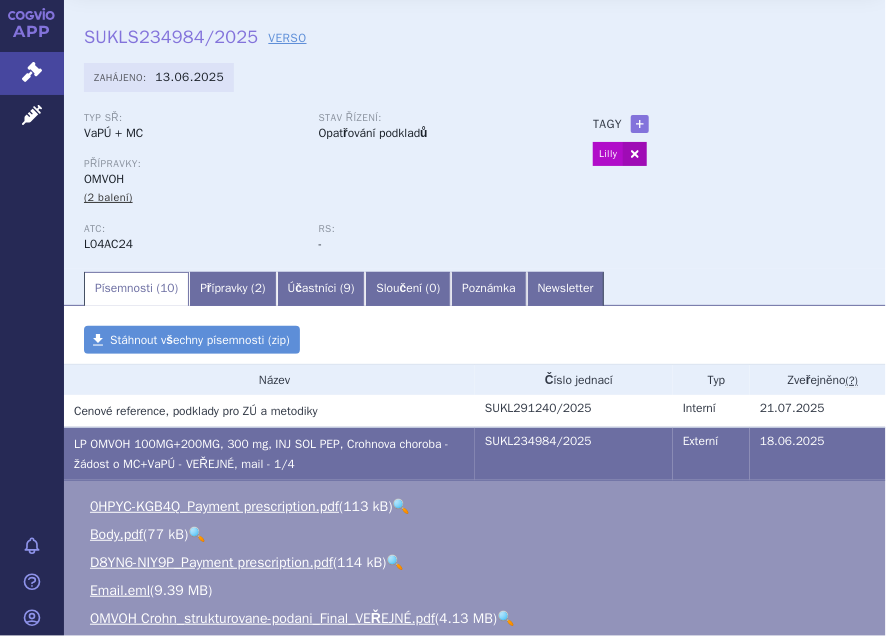 scroll, scrollTop: 0, scrollLeft: 0, axis: both 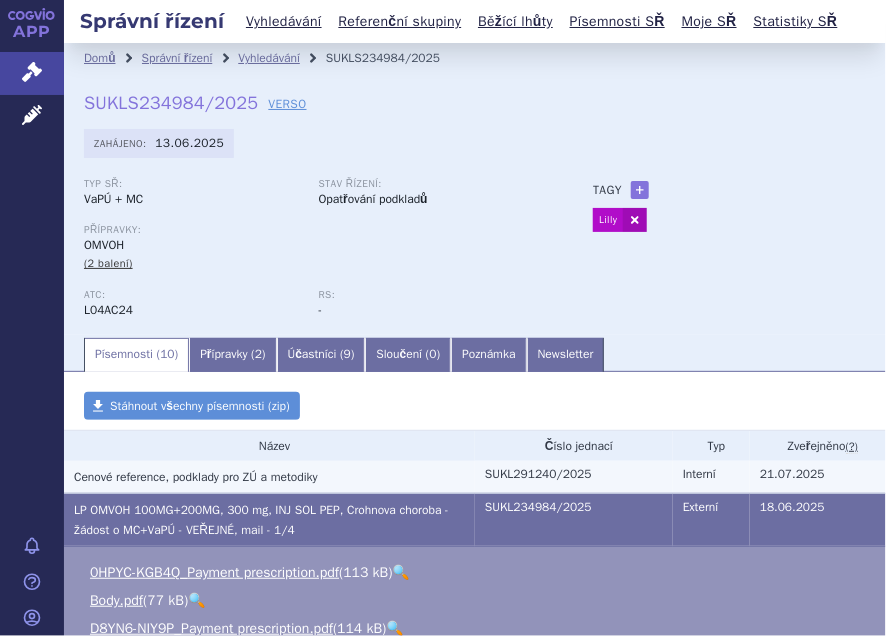 click on "Cenové reference, podklady pro ZÚ a metodiky" at bounding box center [196, 477] 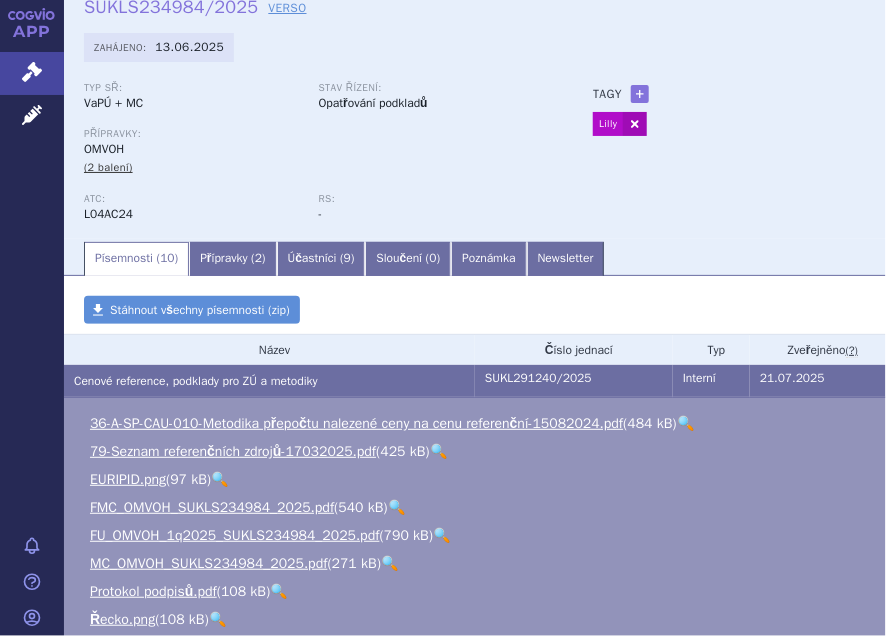 scroll, scrollTop: 200, scrollLeft: 0, axis: vertical 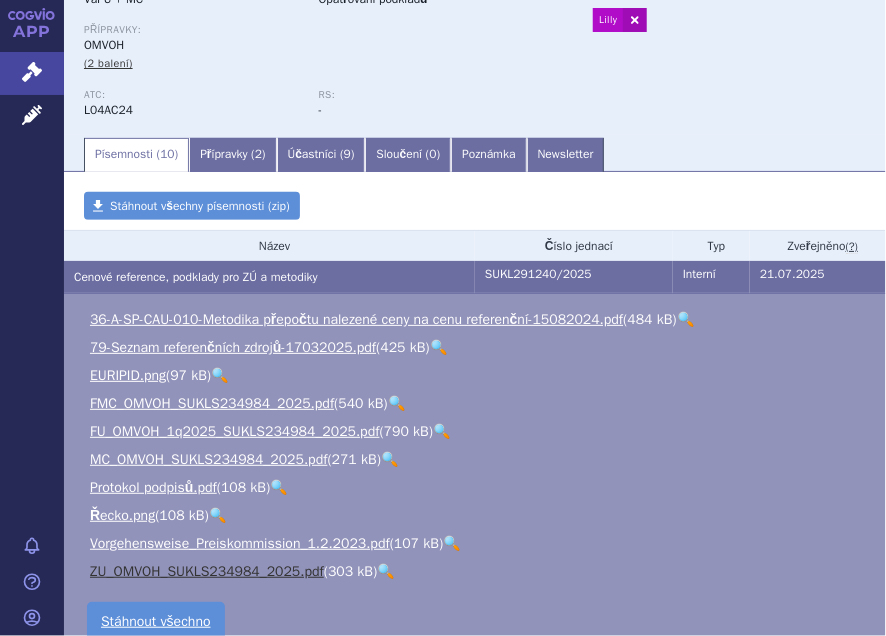 click on "ZU_OMVOH_SUKLS234984_2025.pdf" at bounding box center [207, 571] 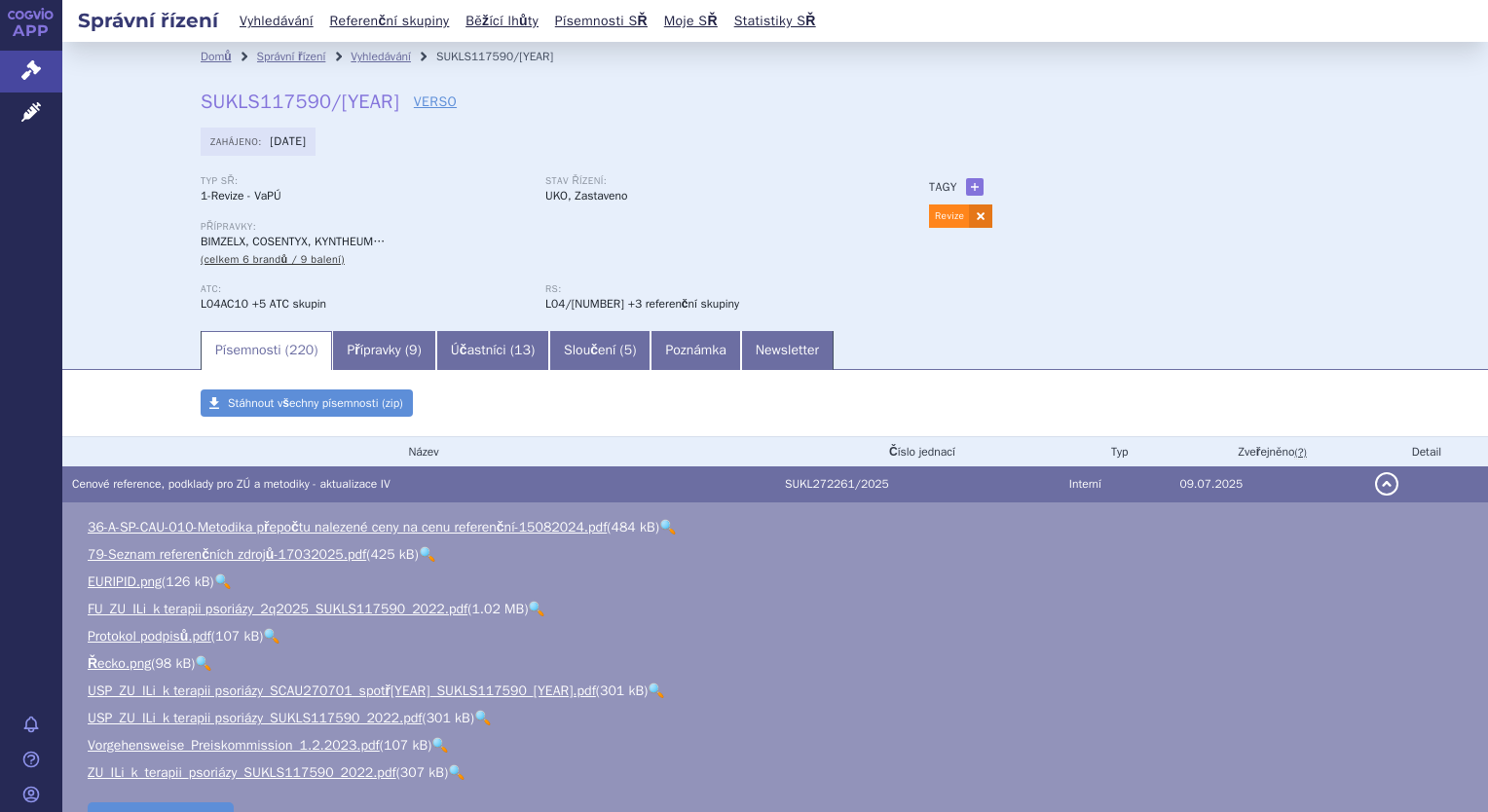 scroll, scrollTop: 0, scrollLeft: 0, axis: both 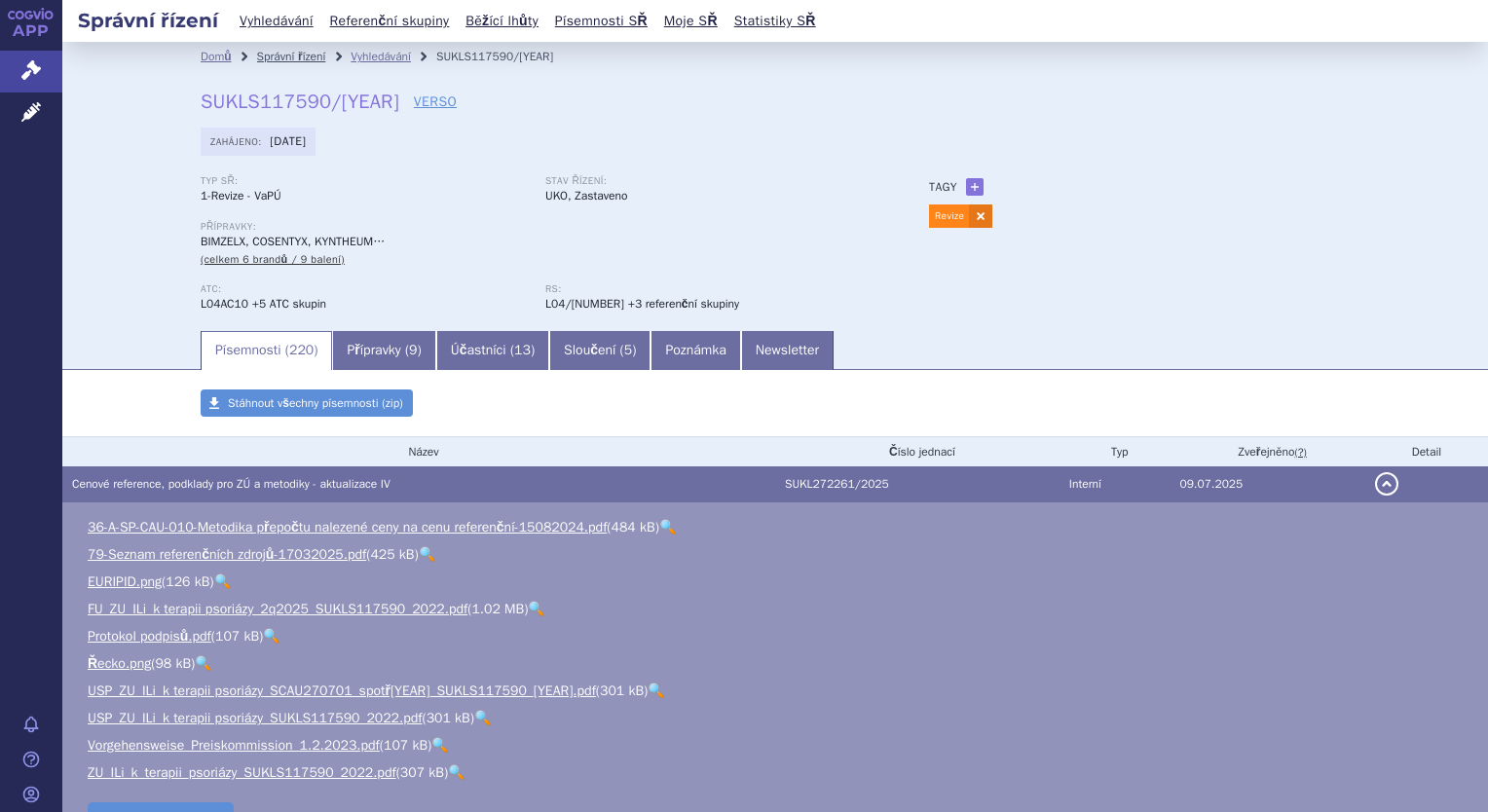 click on "Správní řízení" at bounding box center (291, 56) 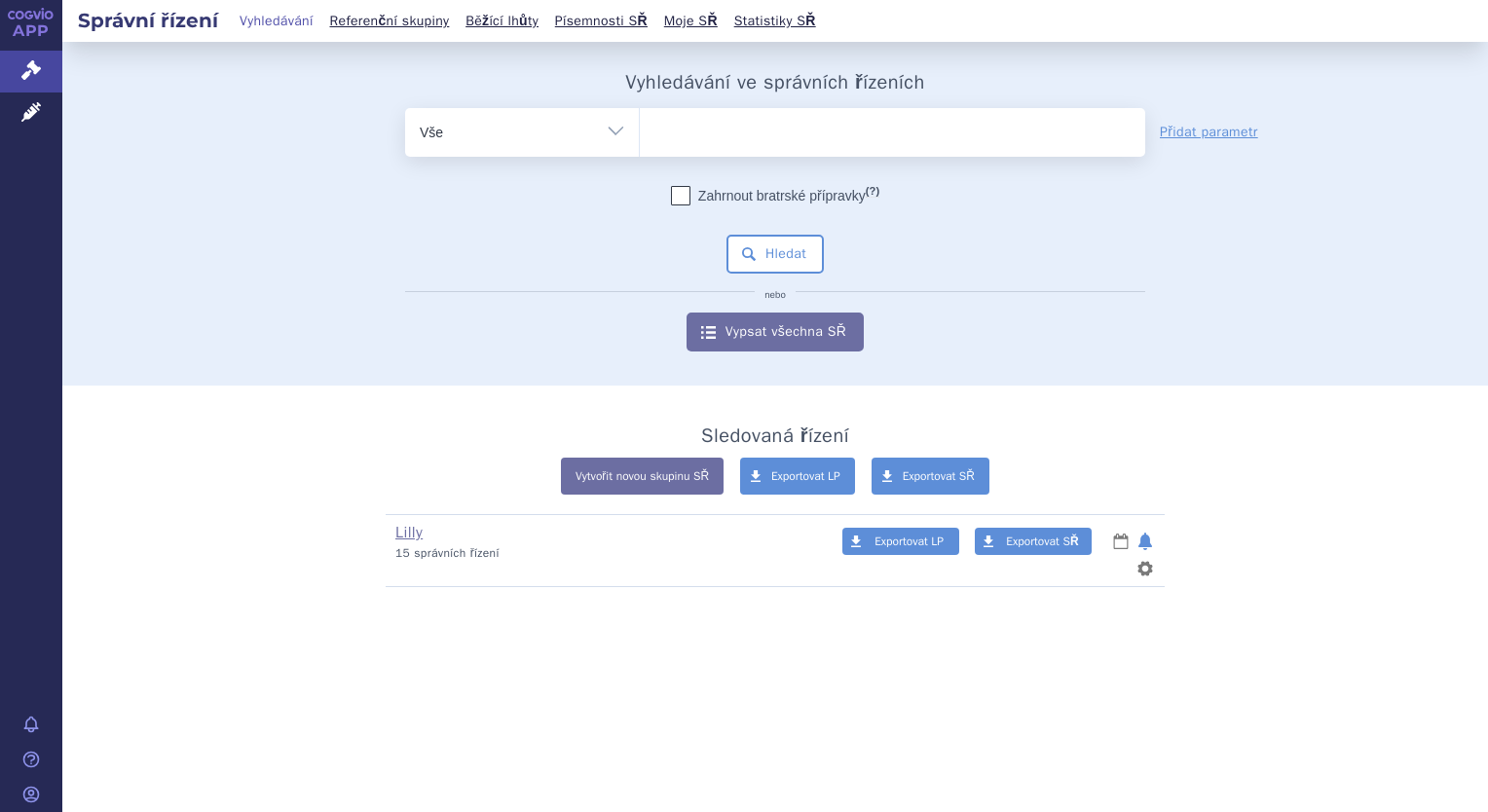 scroll, scrollTop: 0, scrollLeft: 0, axis: both 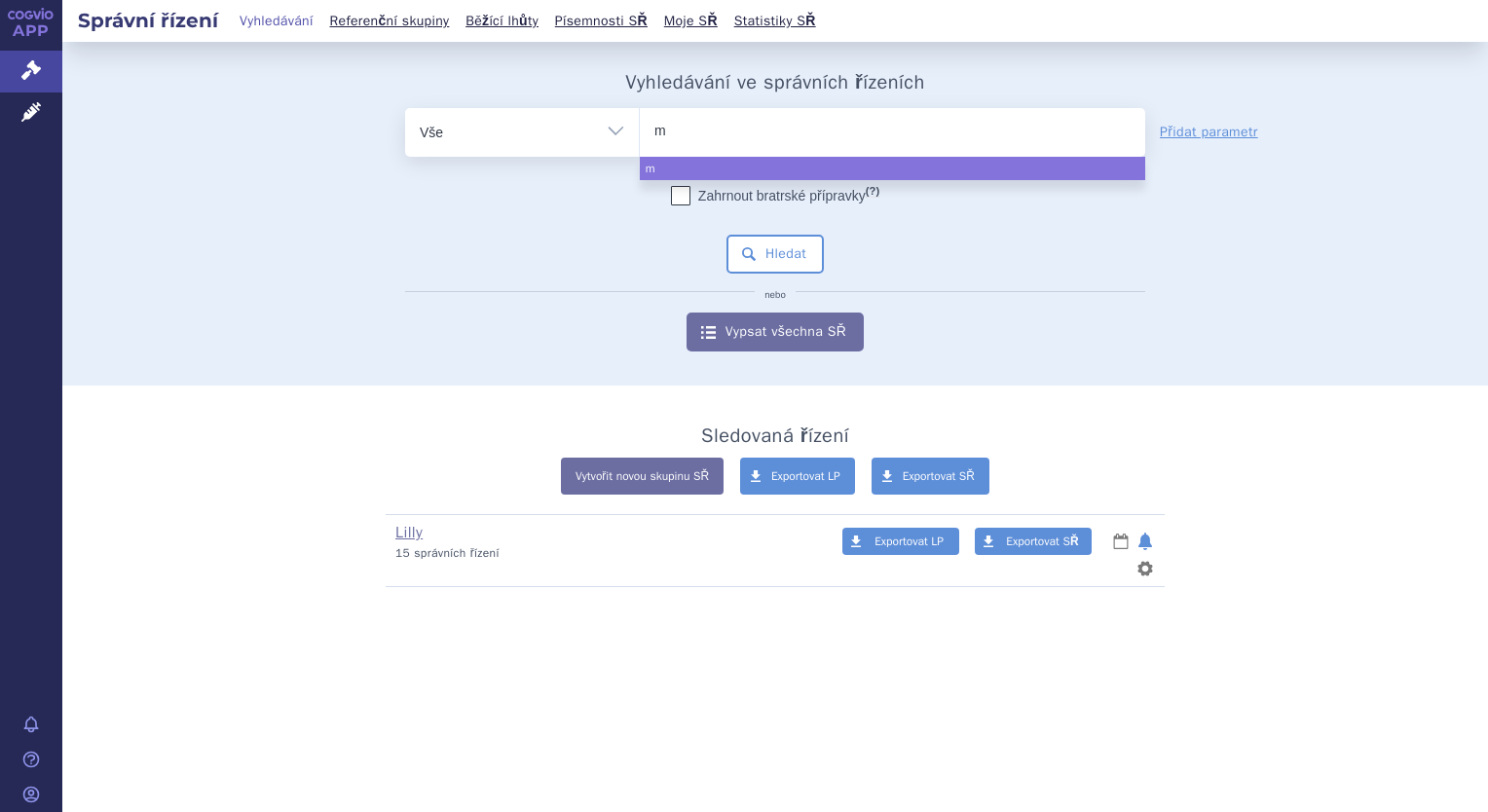 type on "mo" 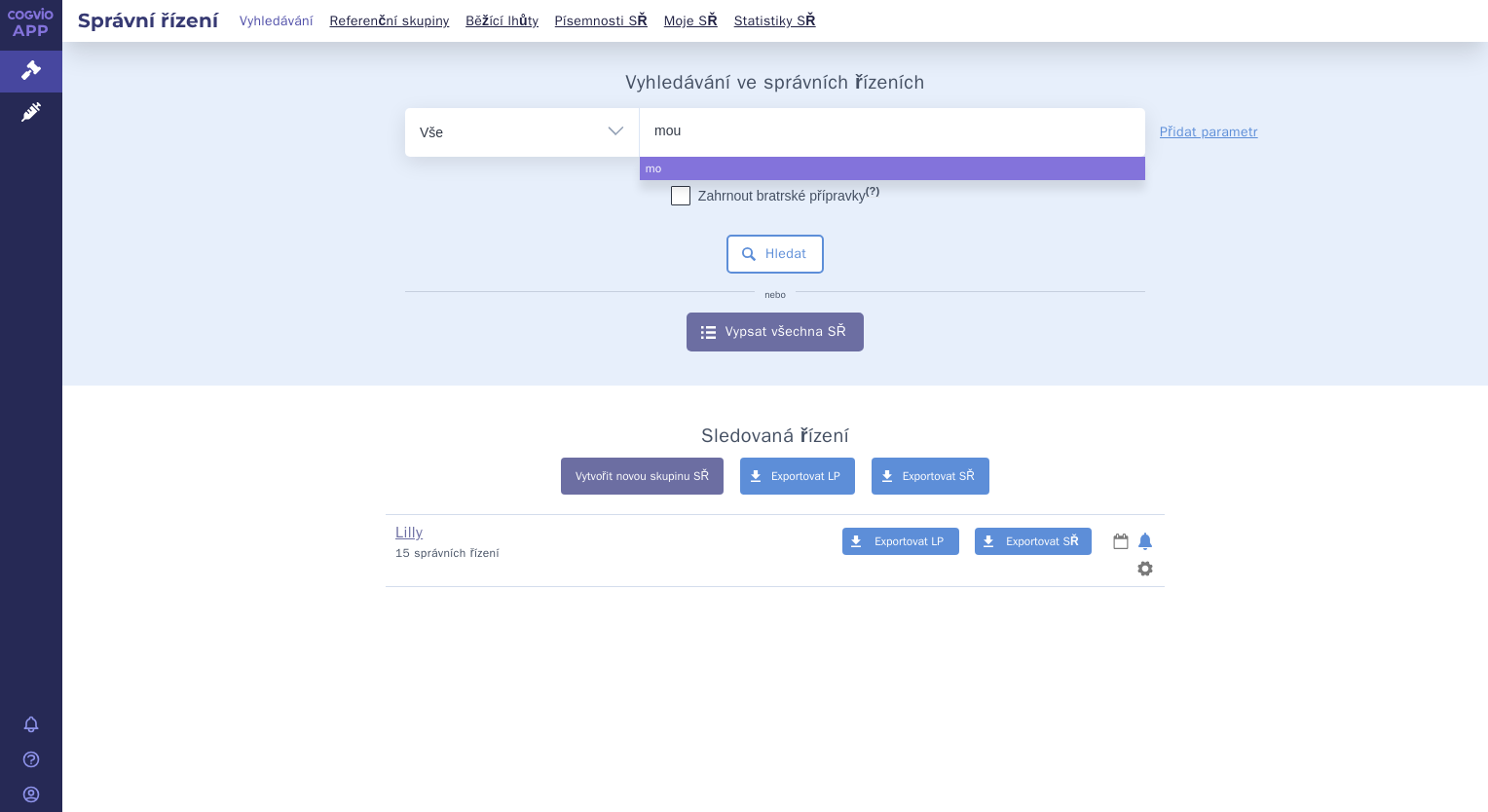 type on "moun" 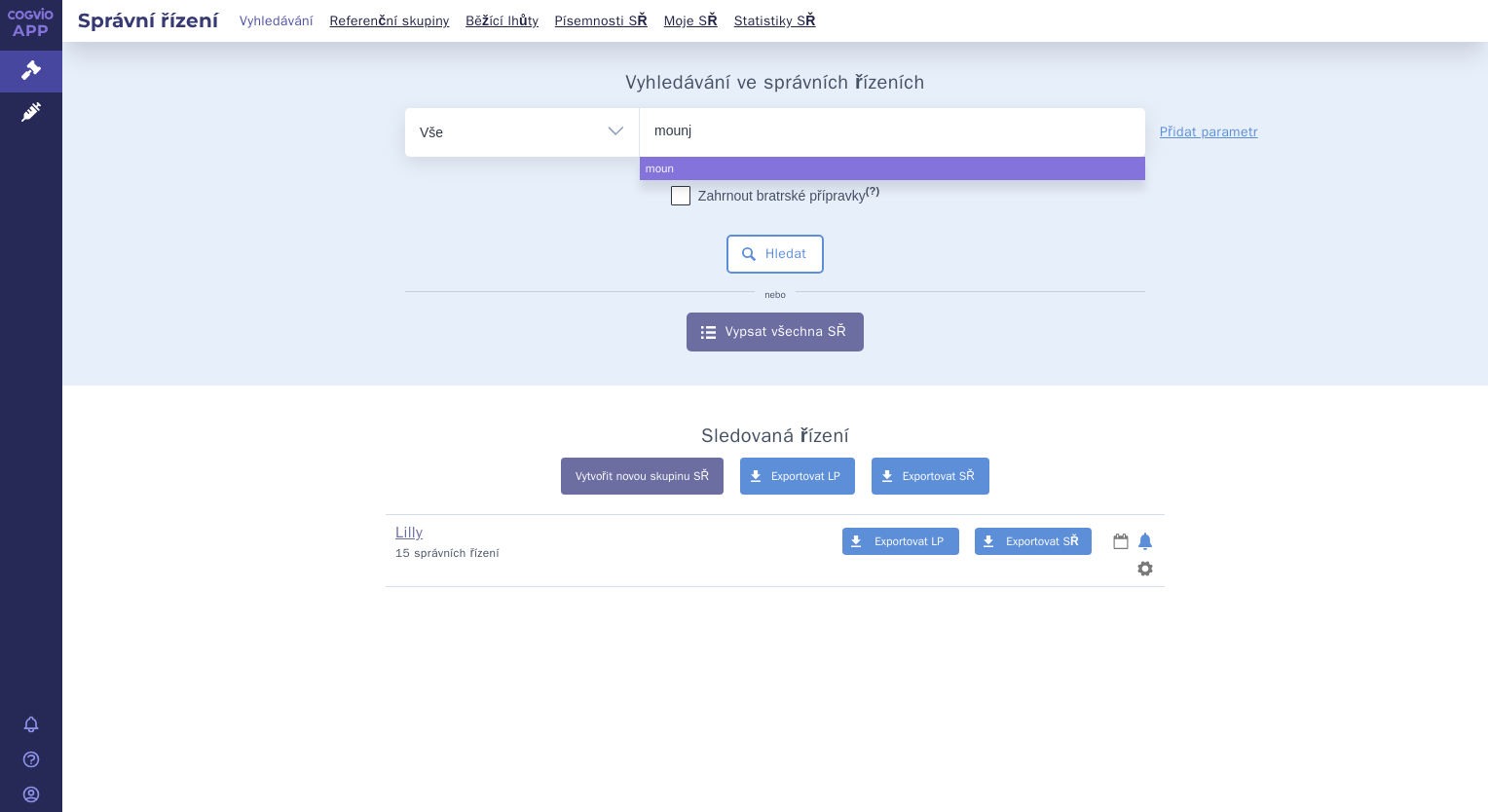 type on "mounja" 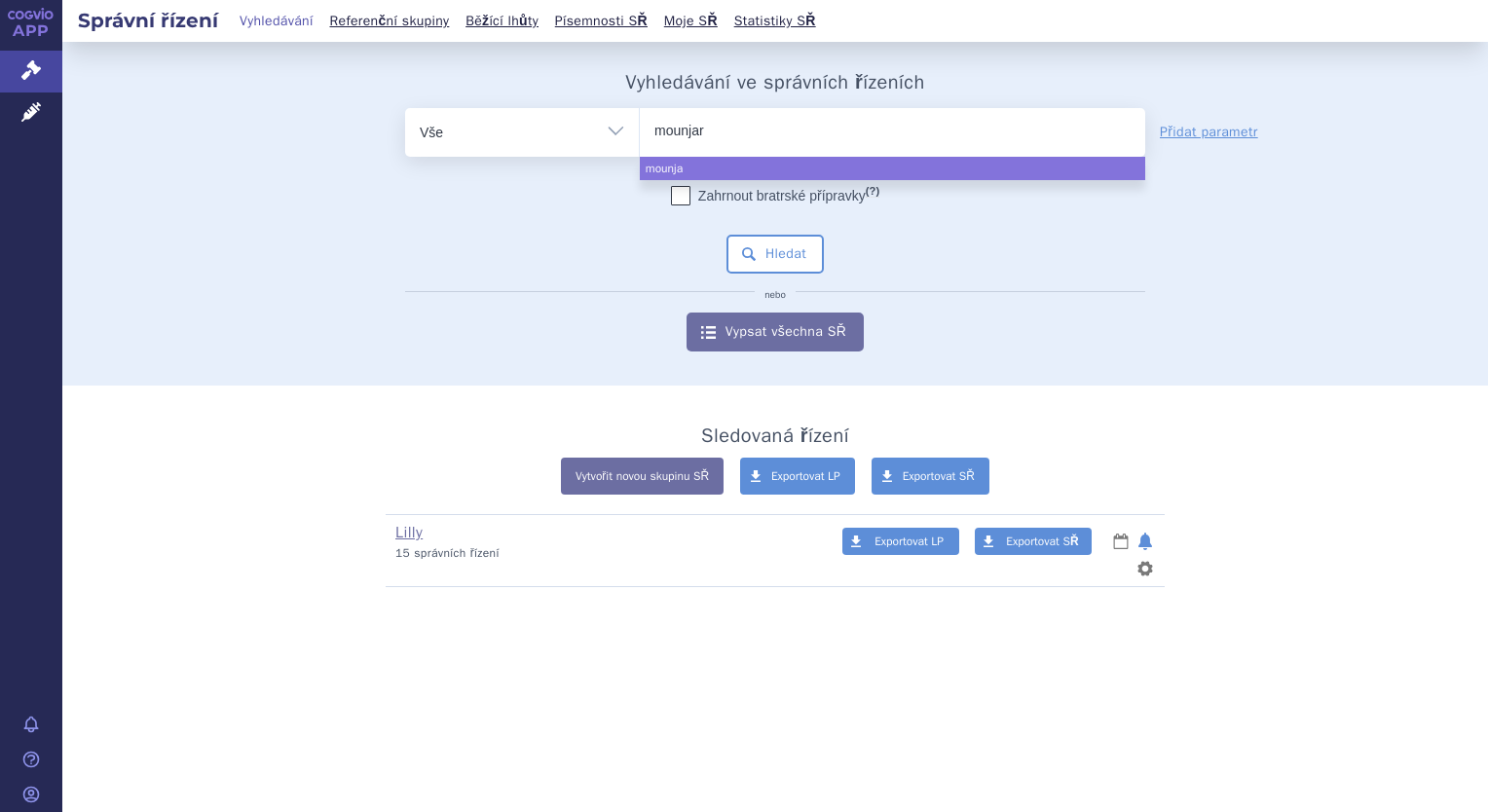 type on "mounjaro" 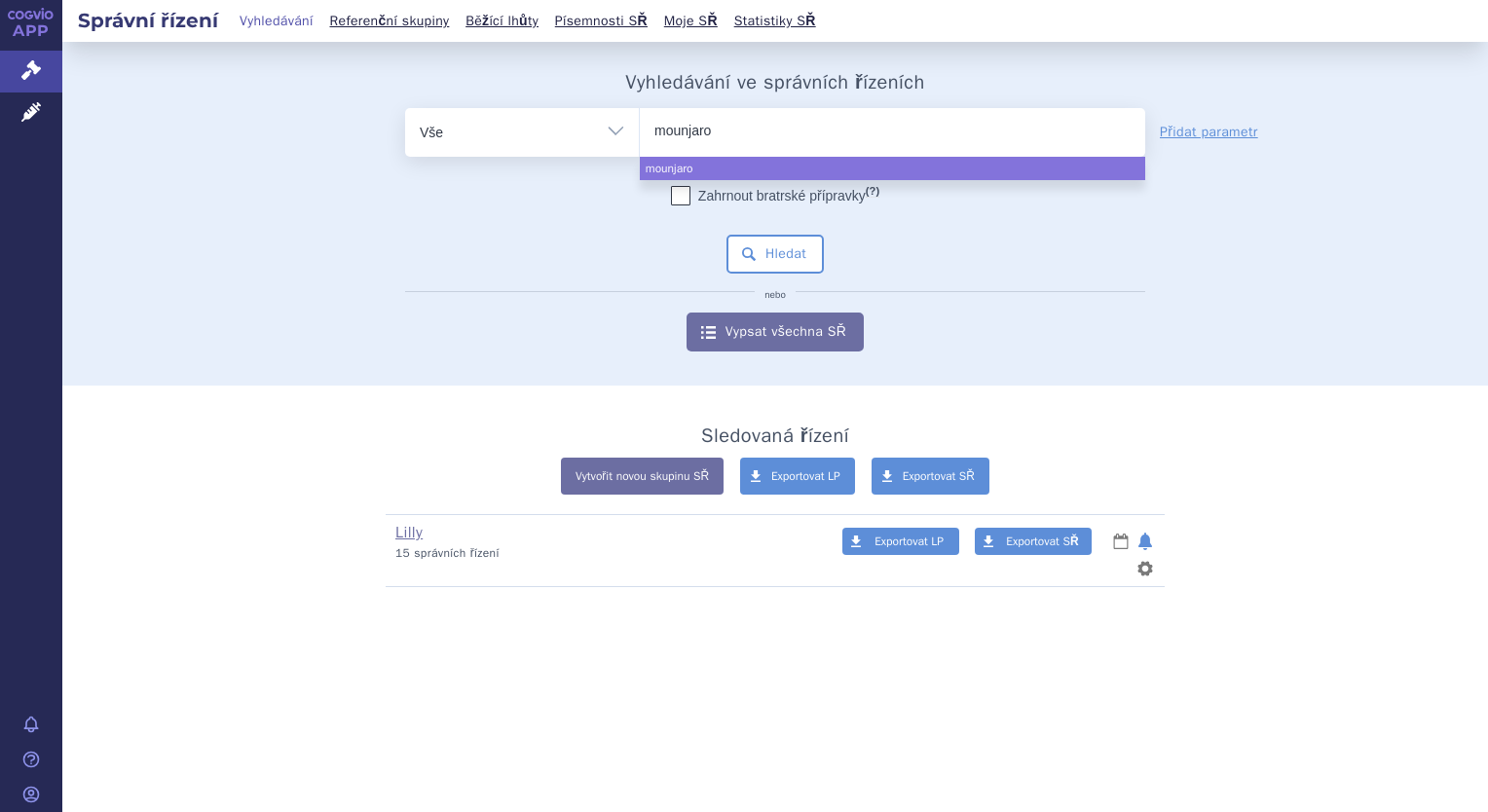 select on "mounjaro" 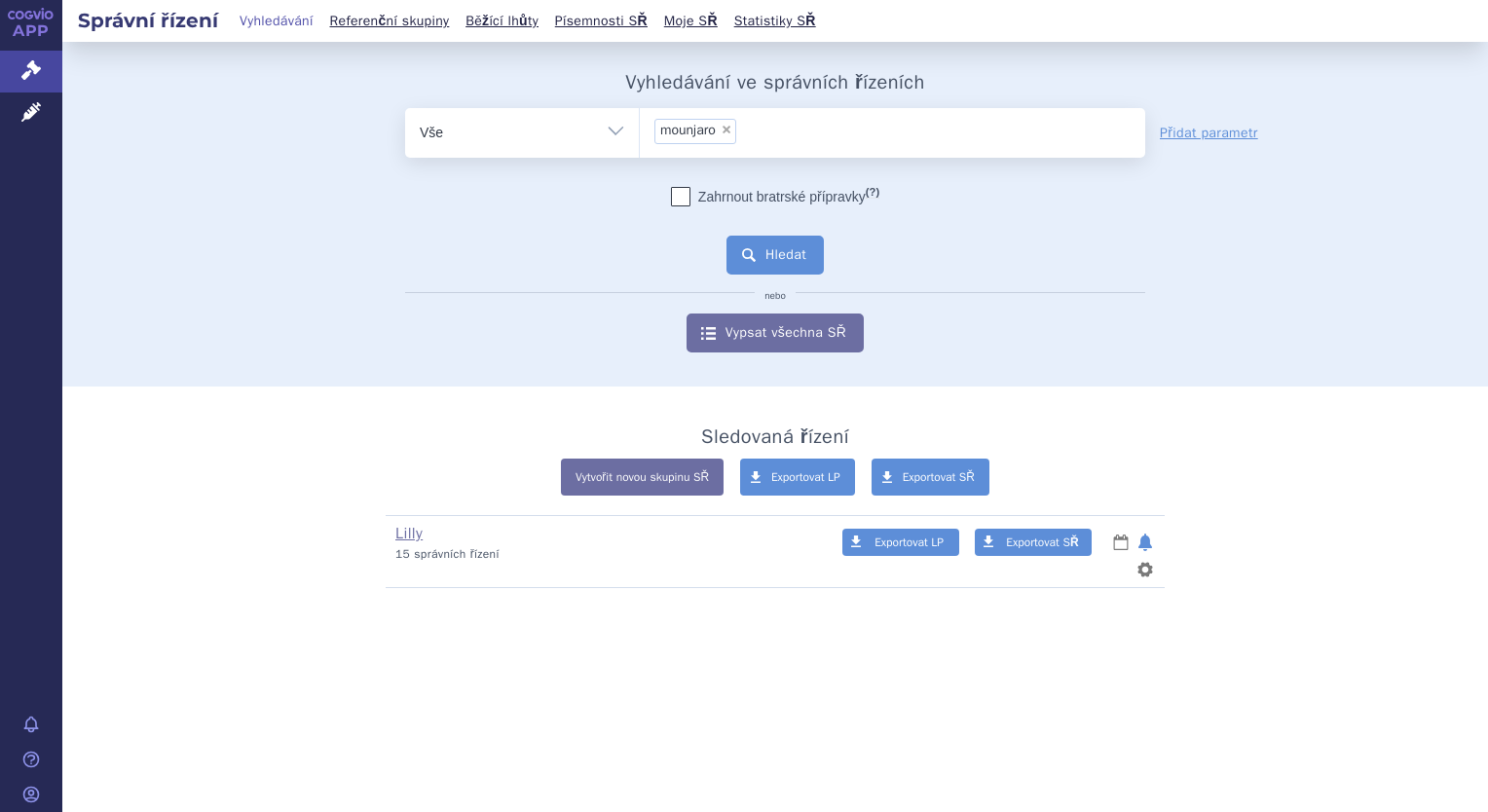 click on "Hledat" at bounding box center [775, 255] 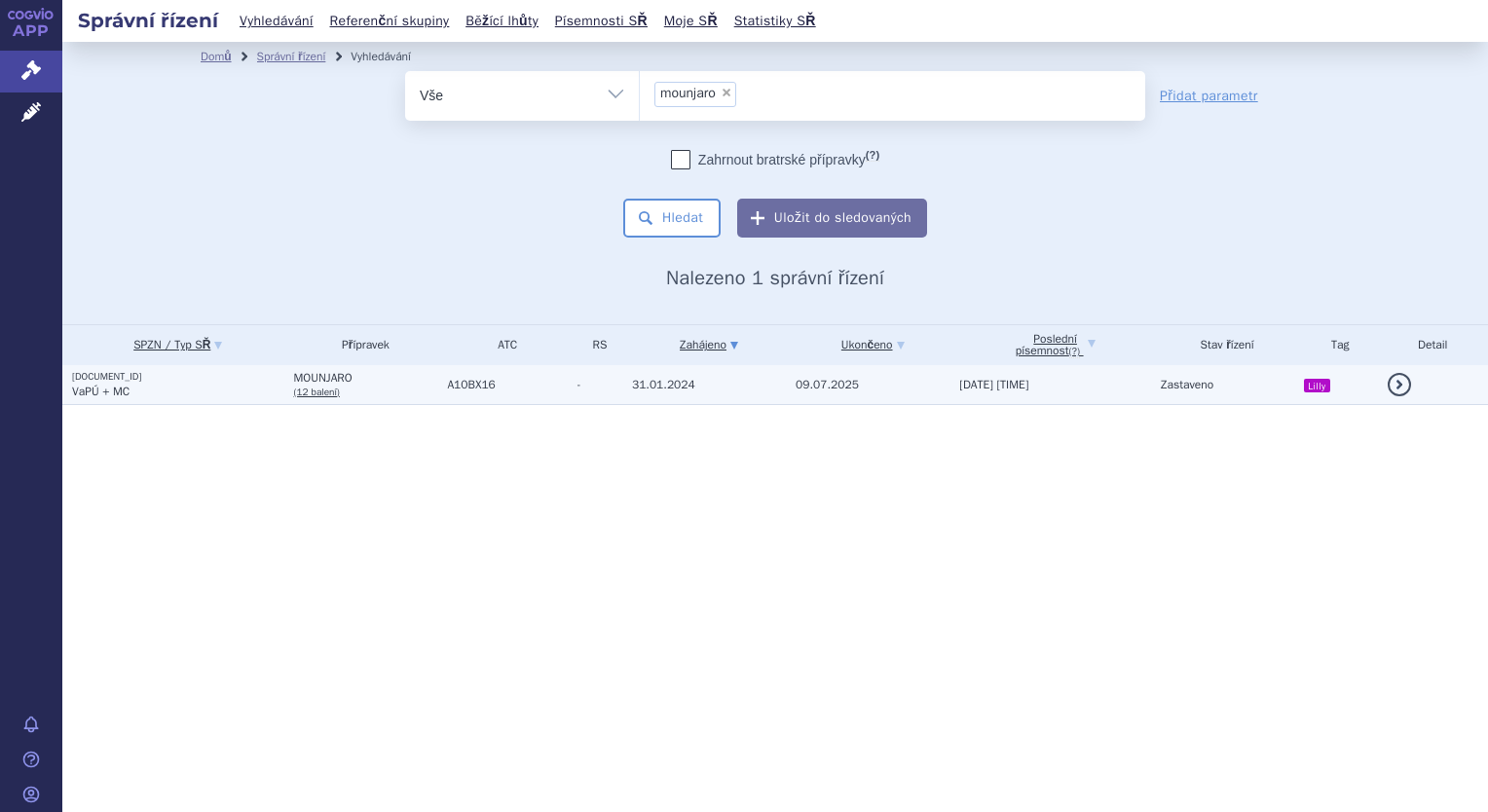 scroll, scrollTop: 0, scrollLeft: 0, axis: both 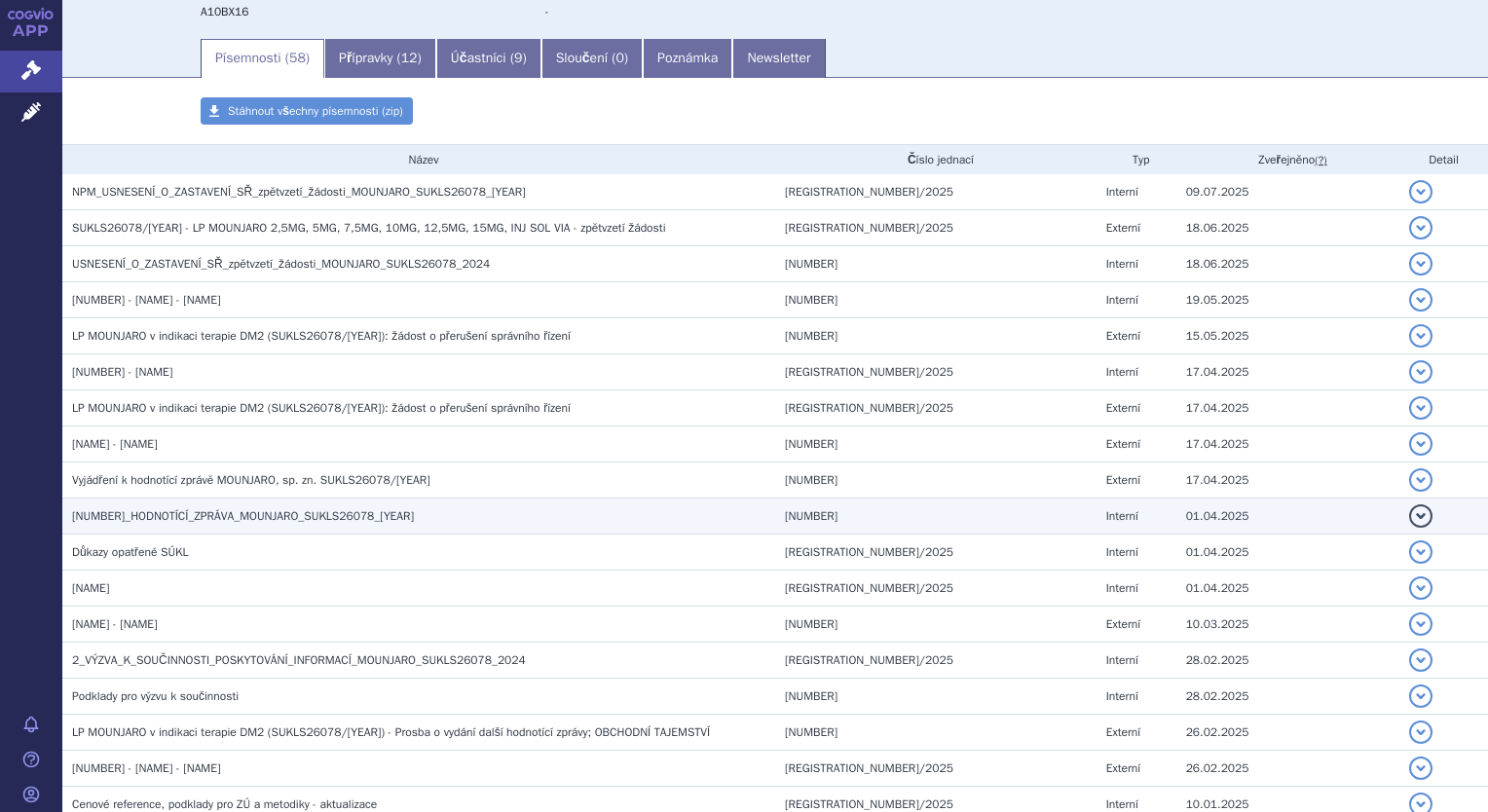 click on "[NUMBER]_HODNOTÍCÍ_ZPRÁVA_MOUNJARO_SUKLS26078_[YEAR]" at bounding box center [242, 516] 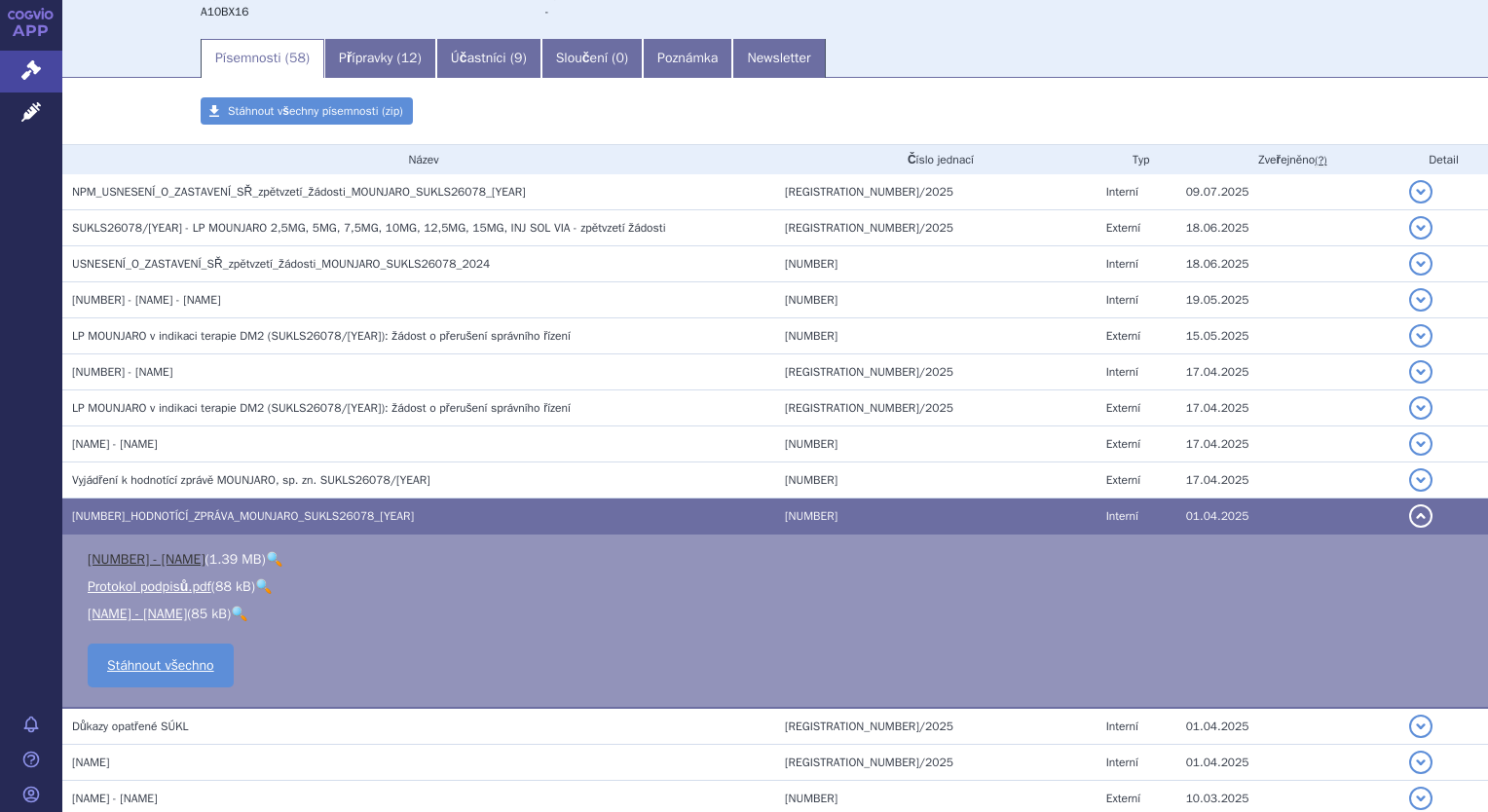 click on "[NUMBER] - [NAME]" at bounding box center [146, 559] 